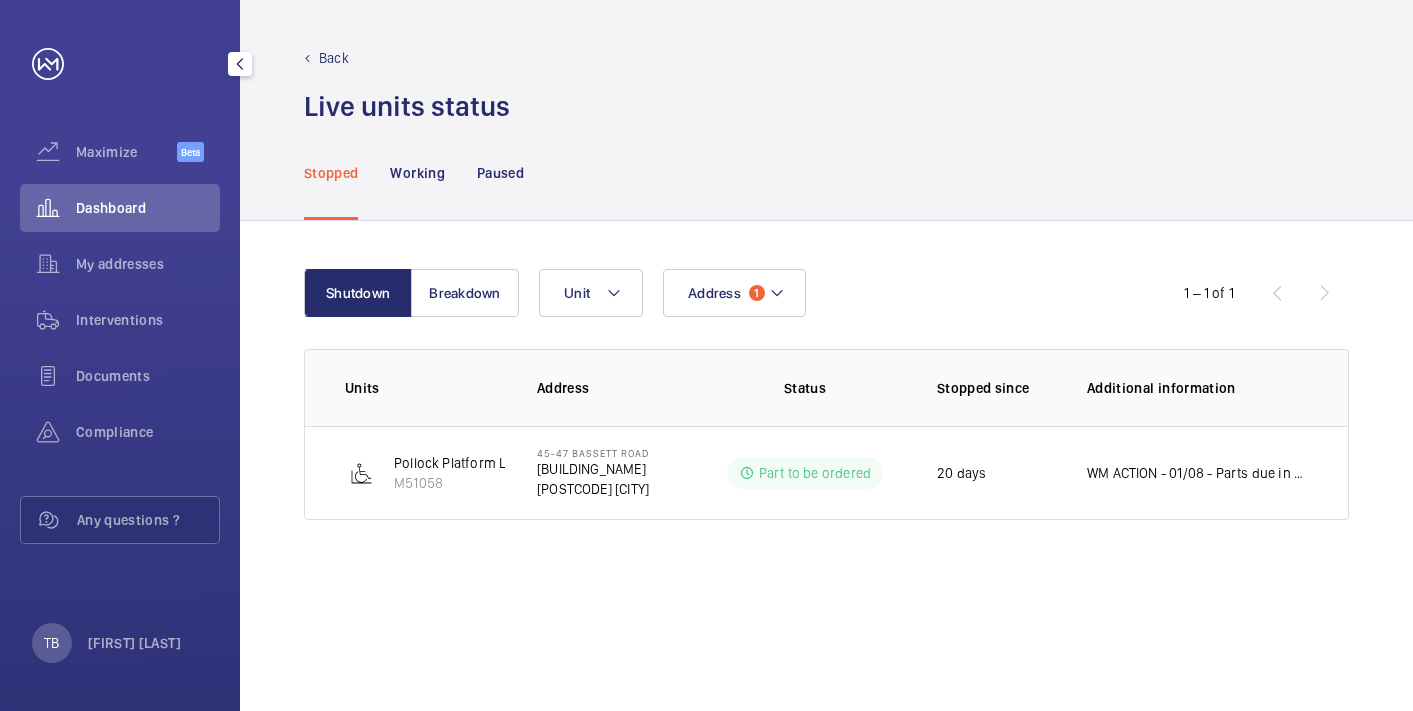 scroll, scrollTop: 0, scrollLeft: 0, axis: both 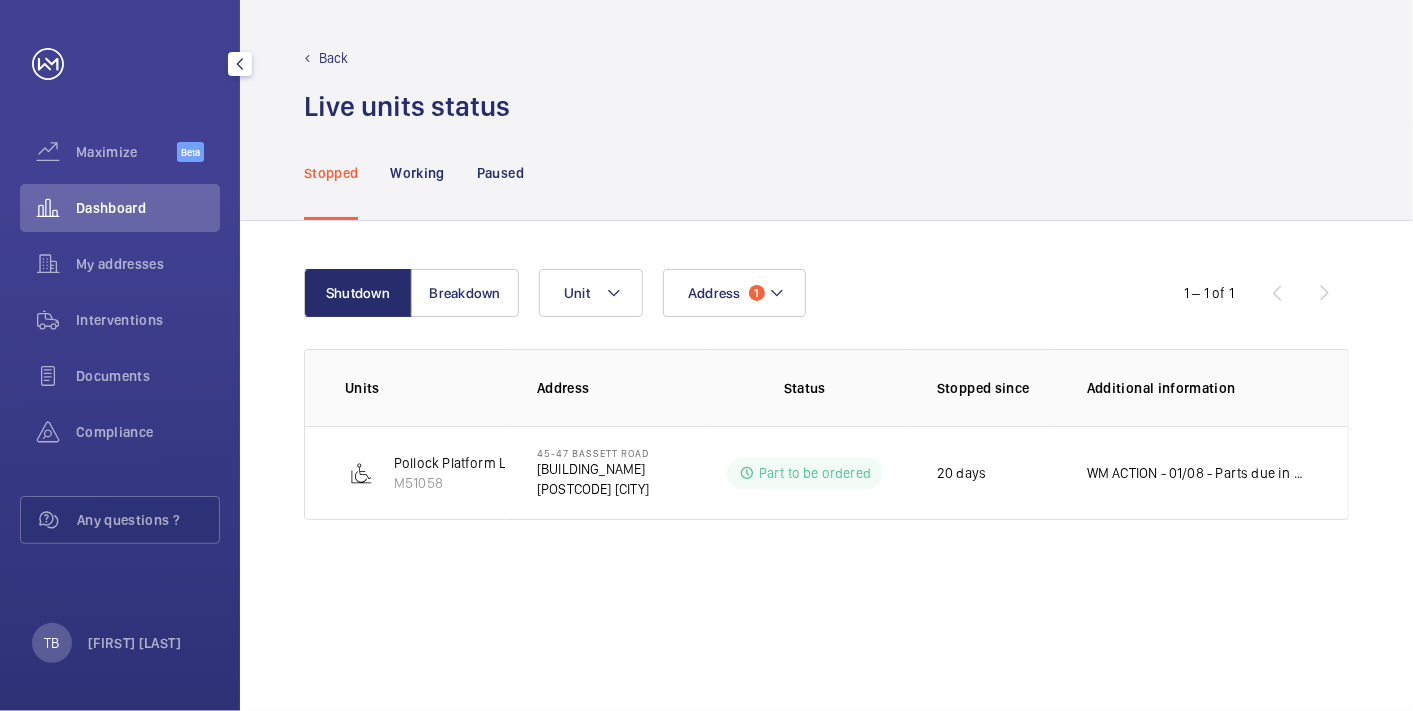 click on "Dashboard" 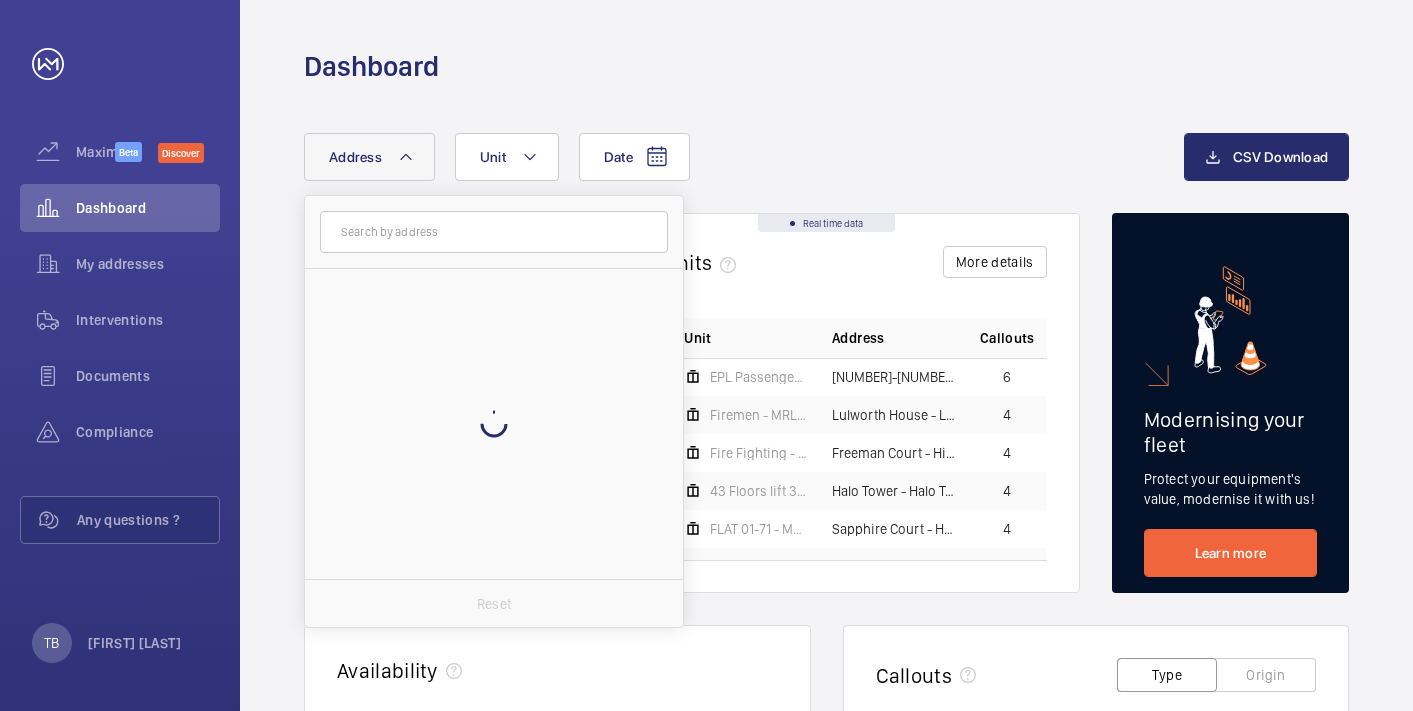 scroll, scrollTop: 0, scrollLeft: 0, axis: both 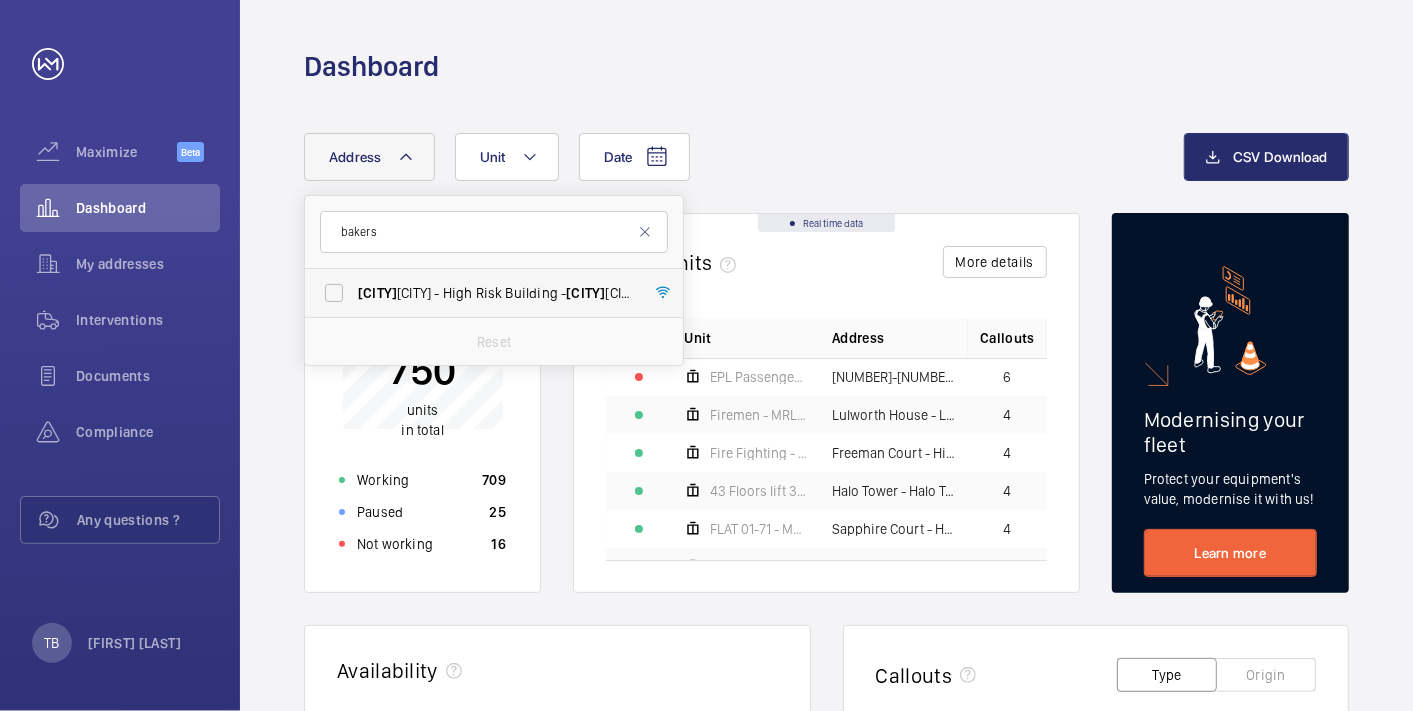 type on "bakers" 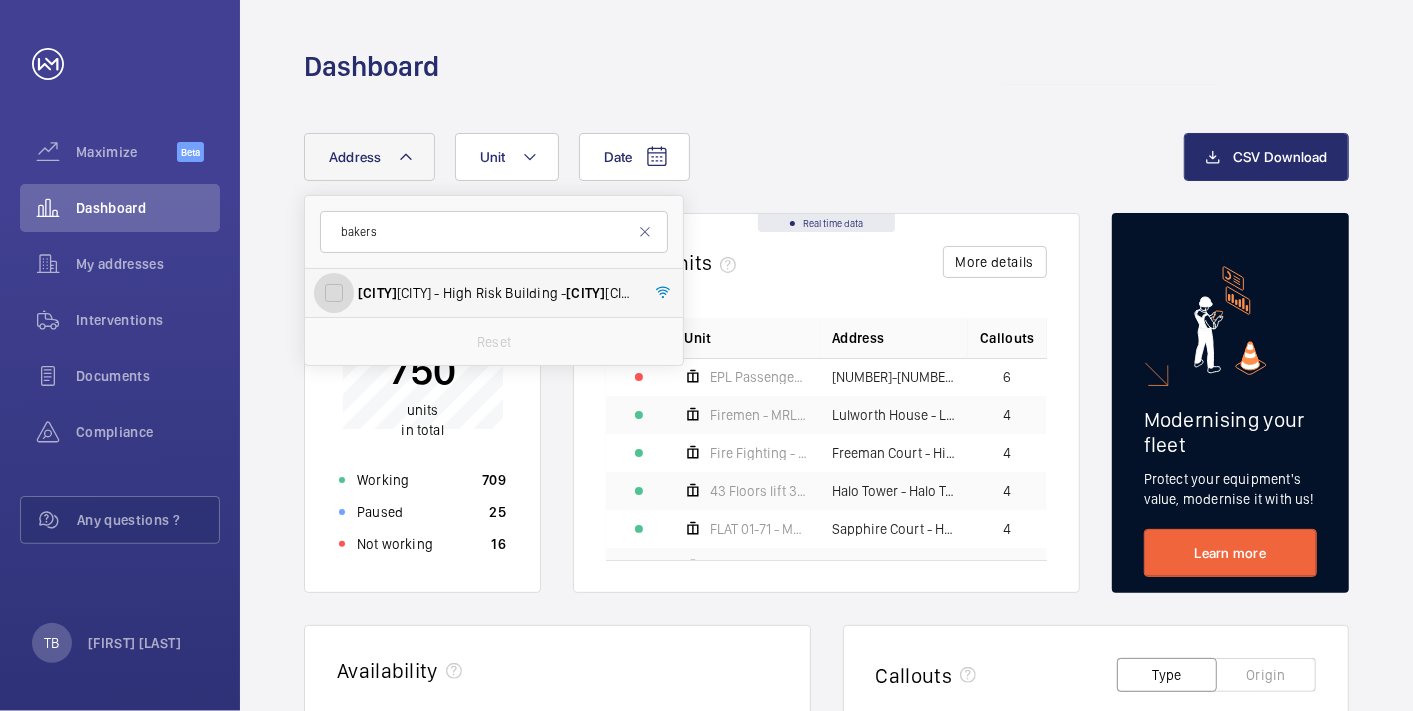 click on "[CITY] - High Risk Building - [CITY], [CITY] N7 0LT" at bounding box center [334, 293] 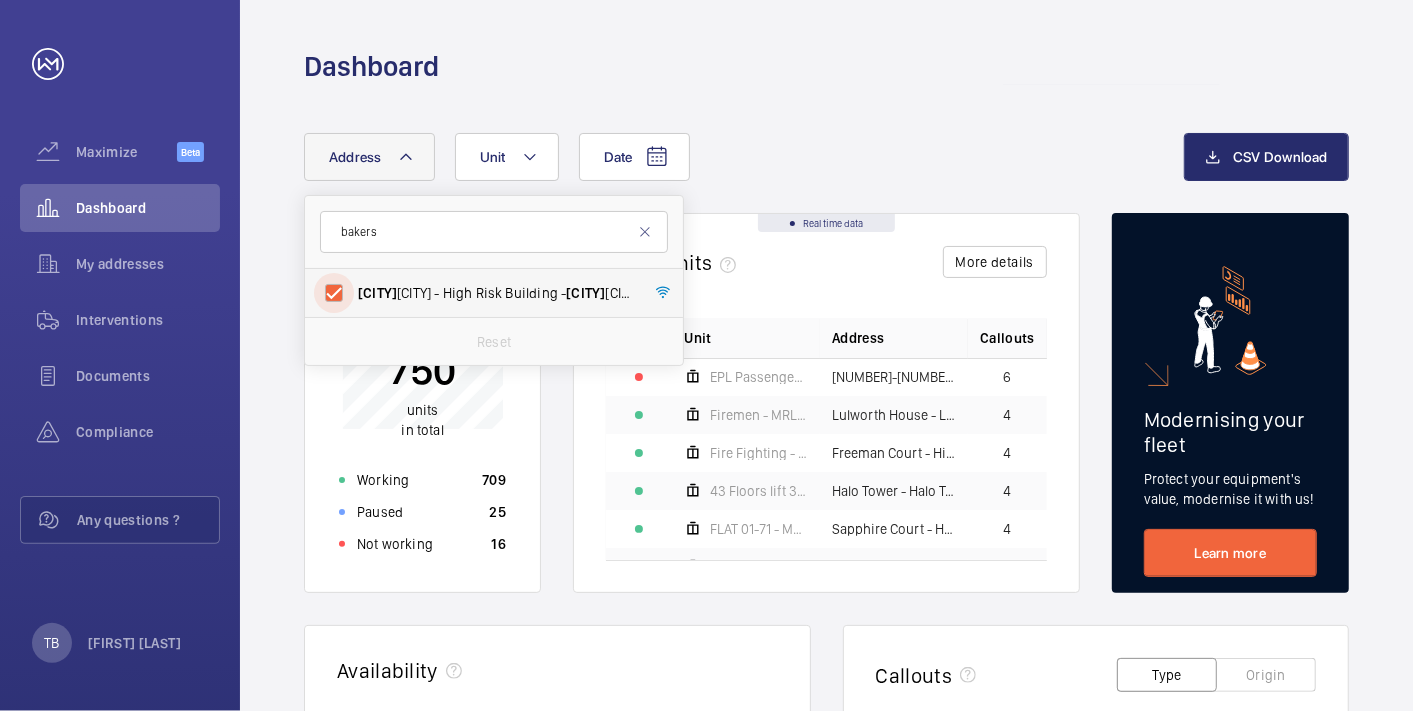 checkbox on "true" 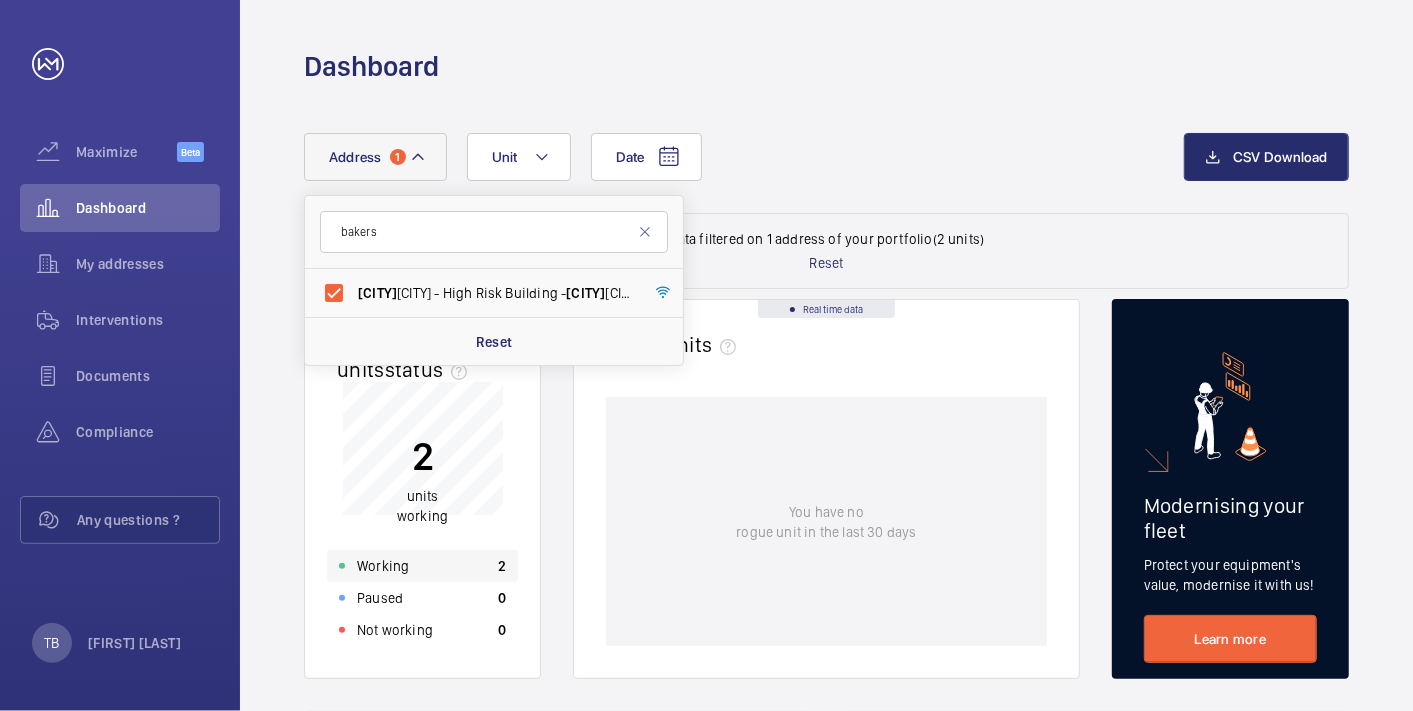 click on "Working 2" 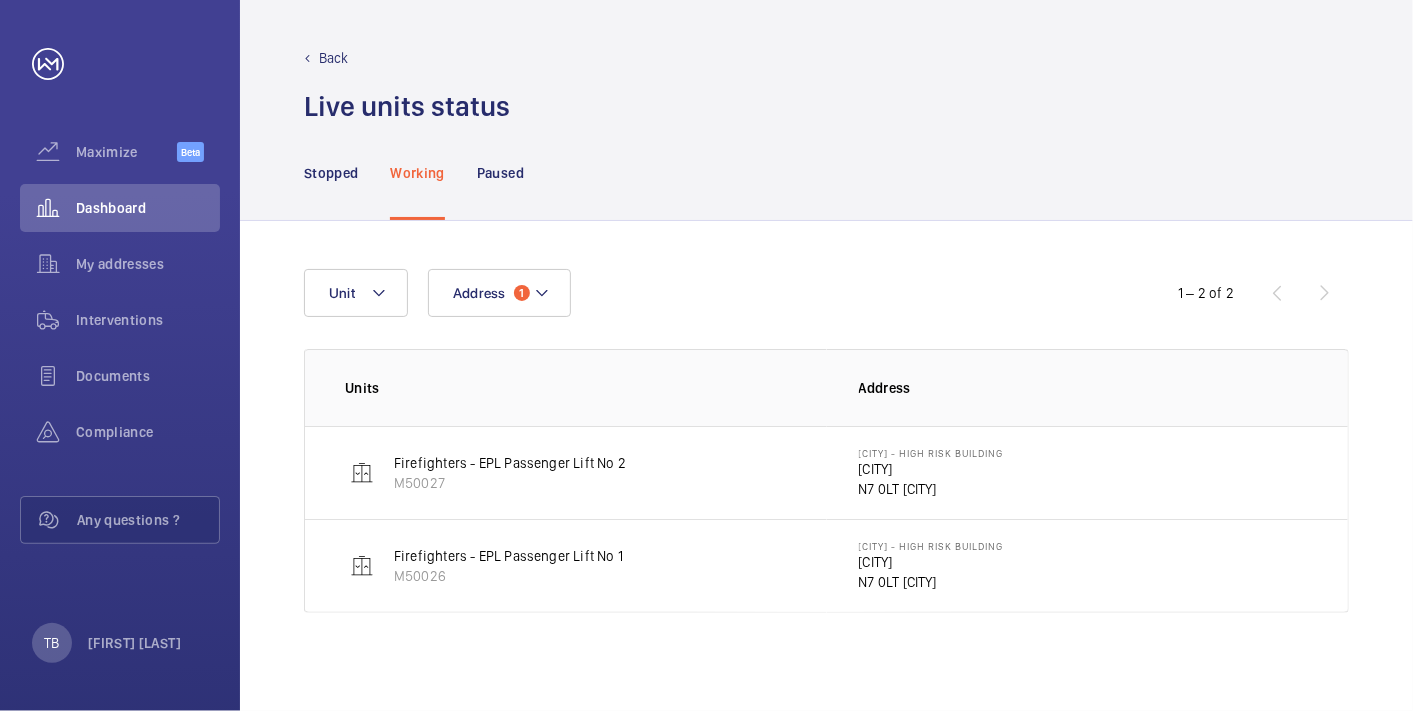 click on "[CITY]" 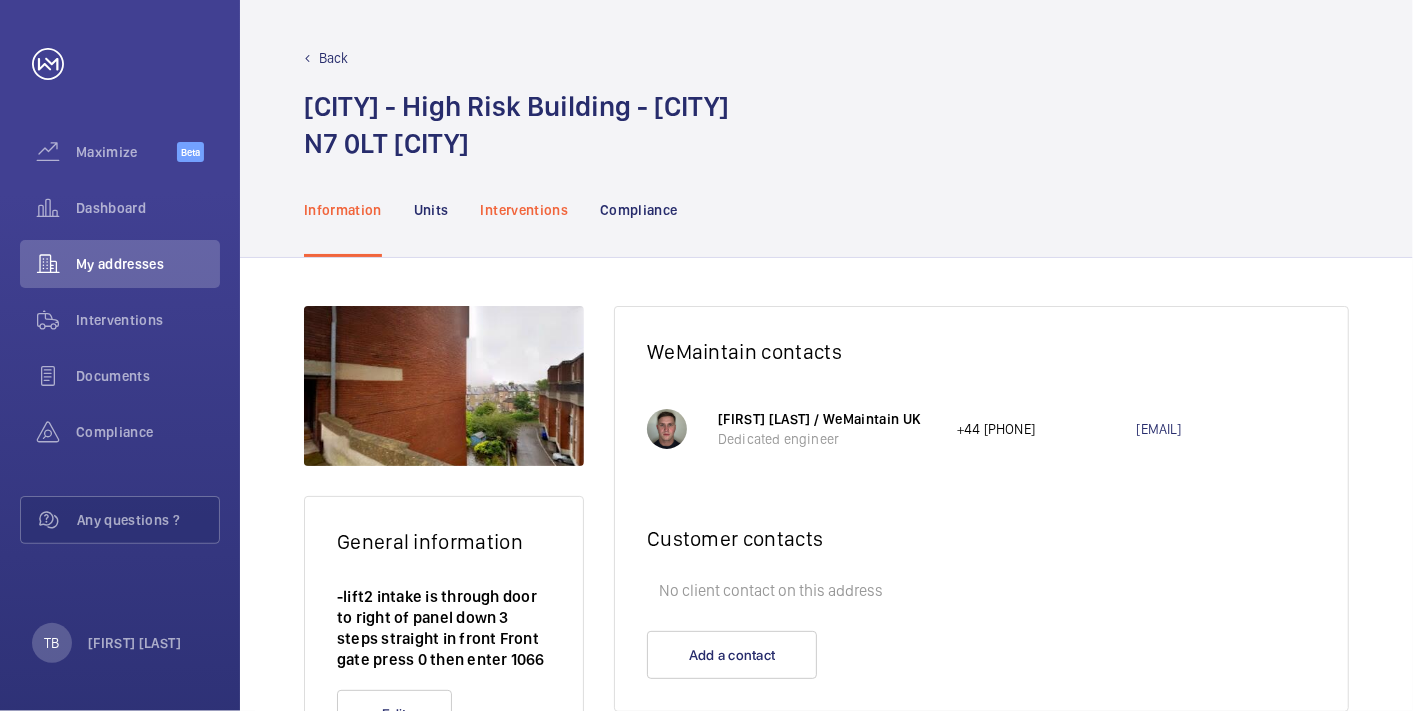 click on "Interventions" 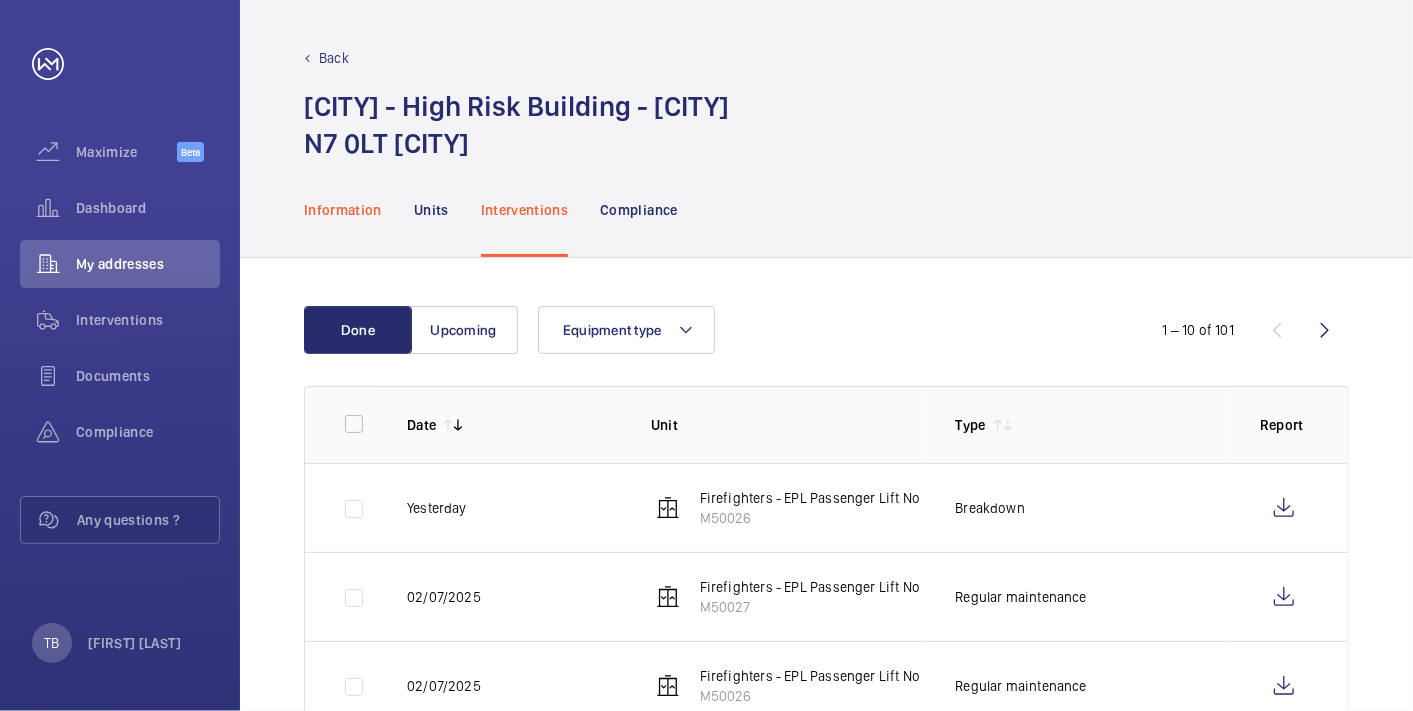 click on "Information" 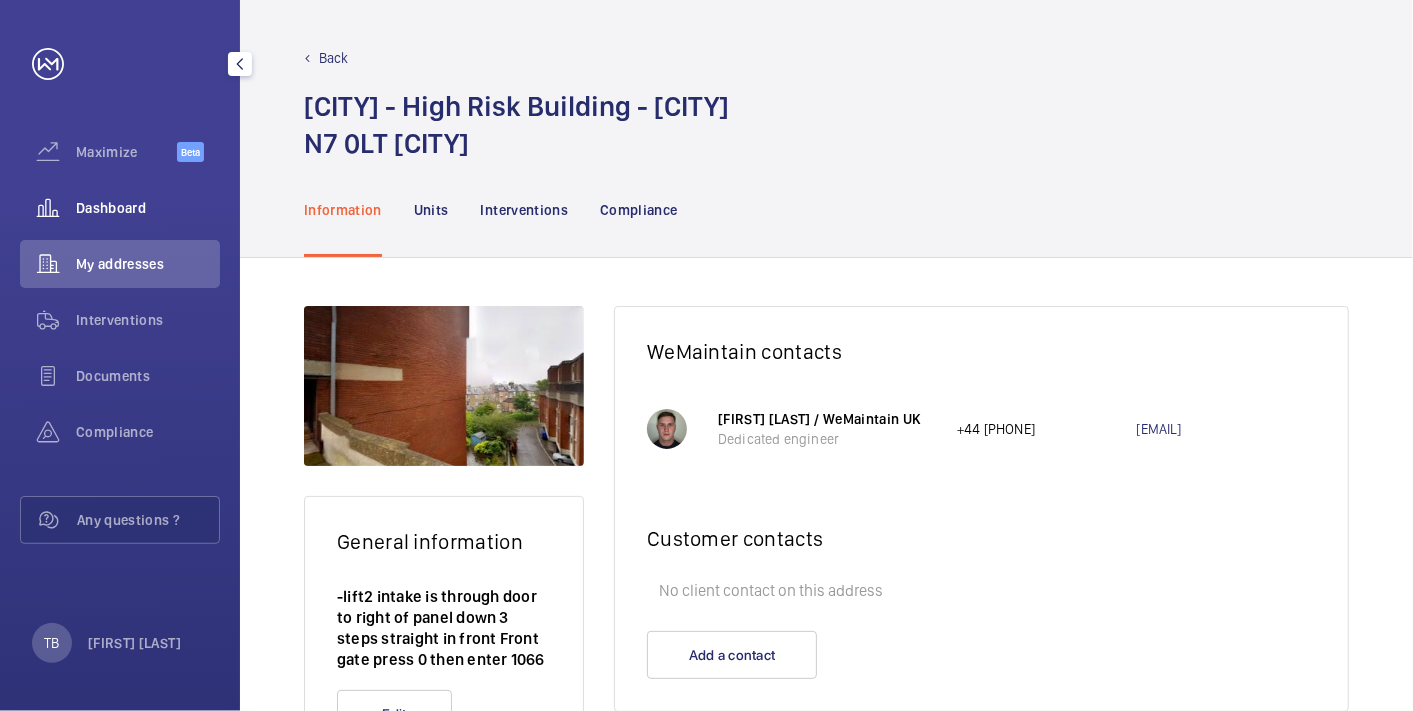 click on "Dashboard" 